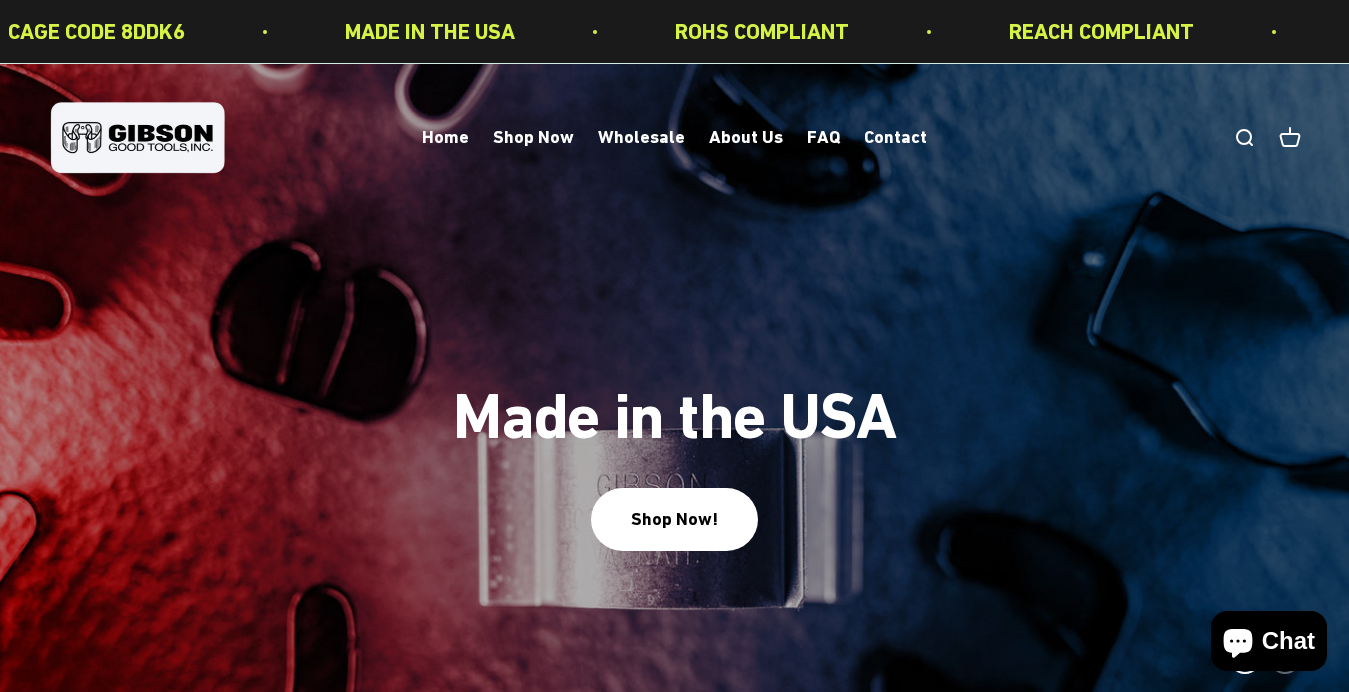 scroll, scrollTop: 0, scrollLeft: 0, axis: both 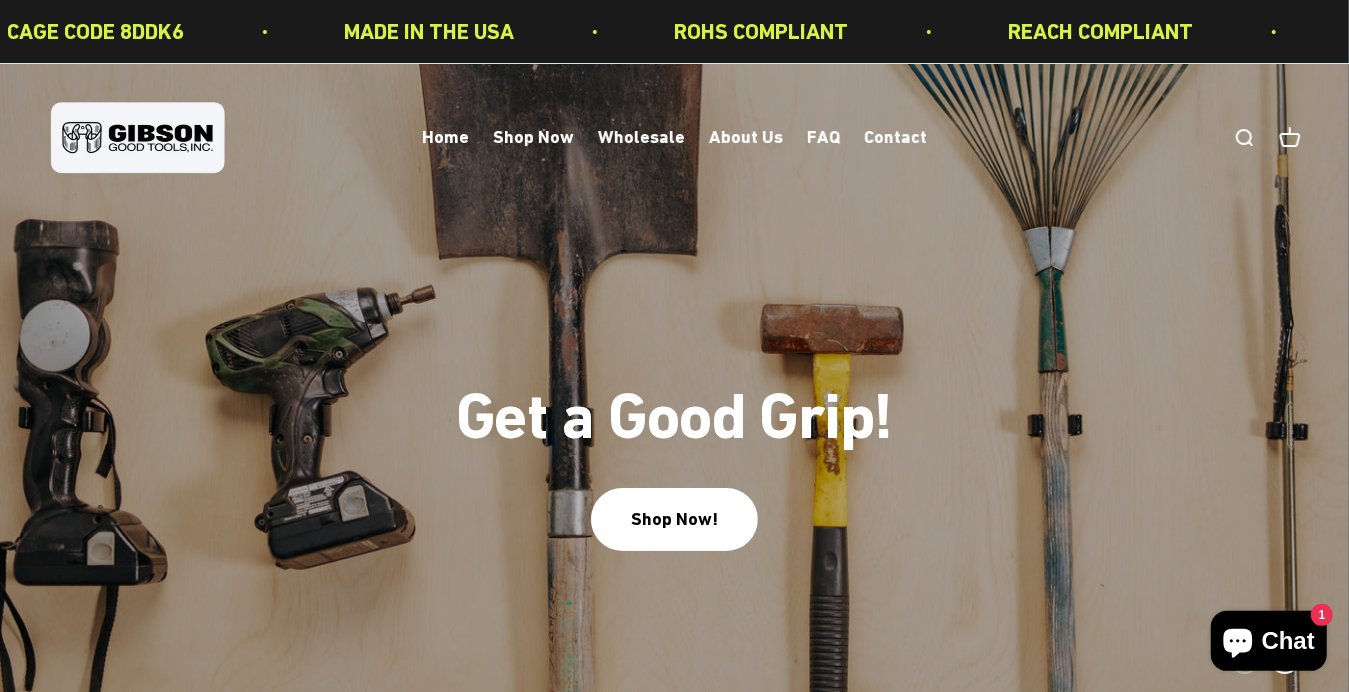 click at bounding box center (674, 393) 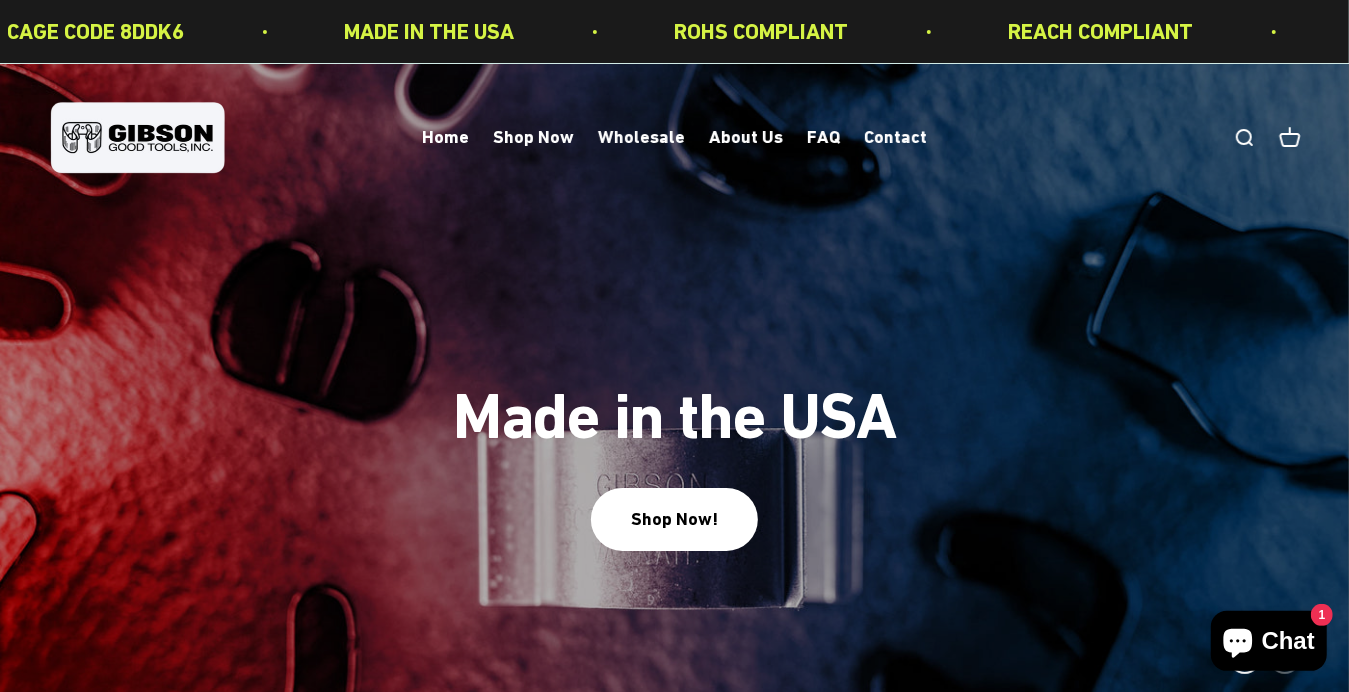 click at bounding box center (674, 393) 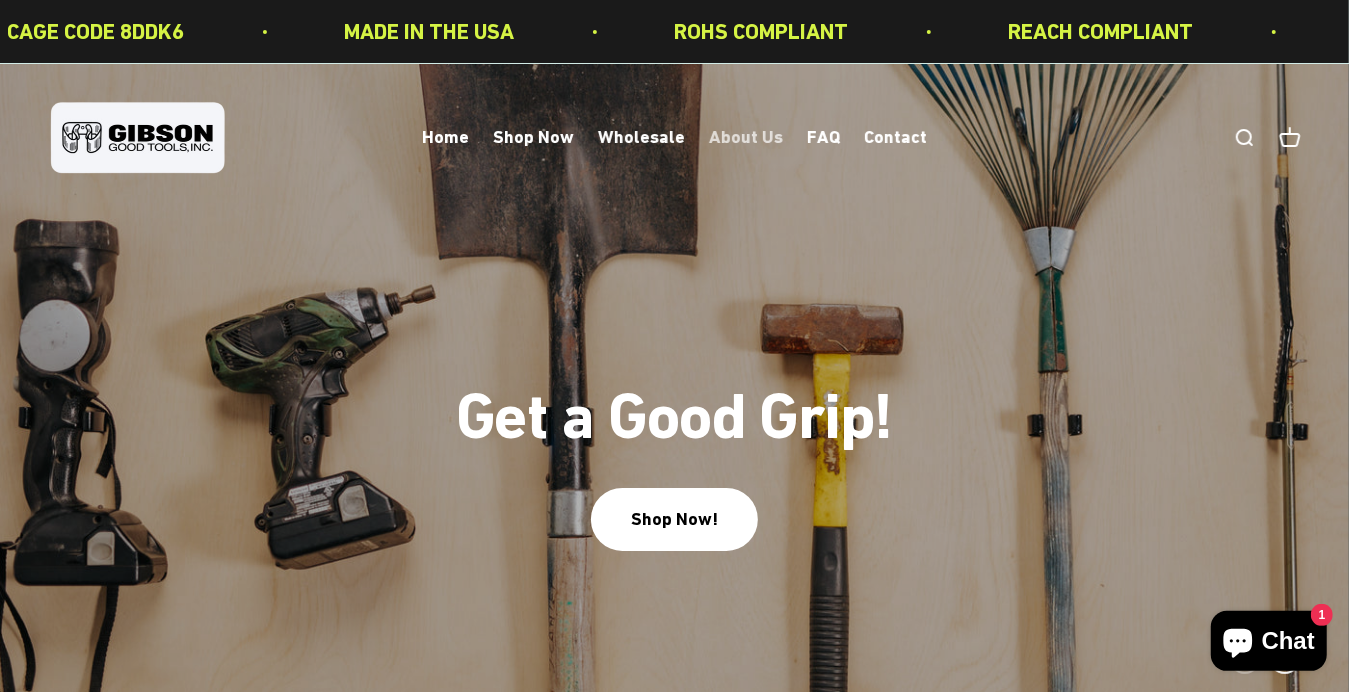 click on "About Us" at bounding box center (746, 137) 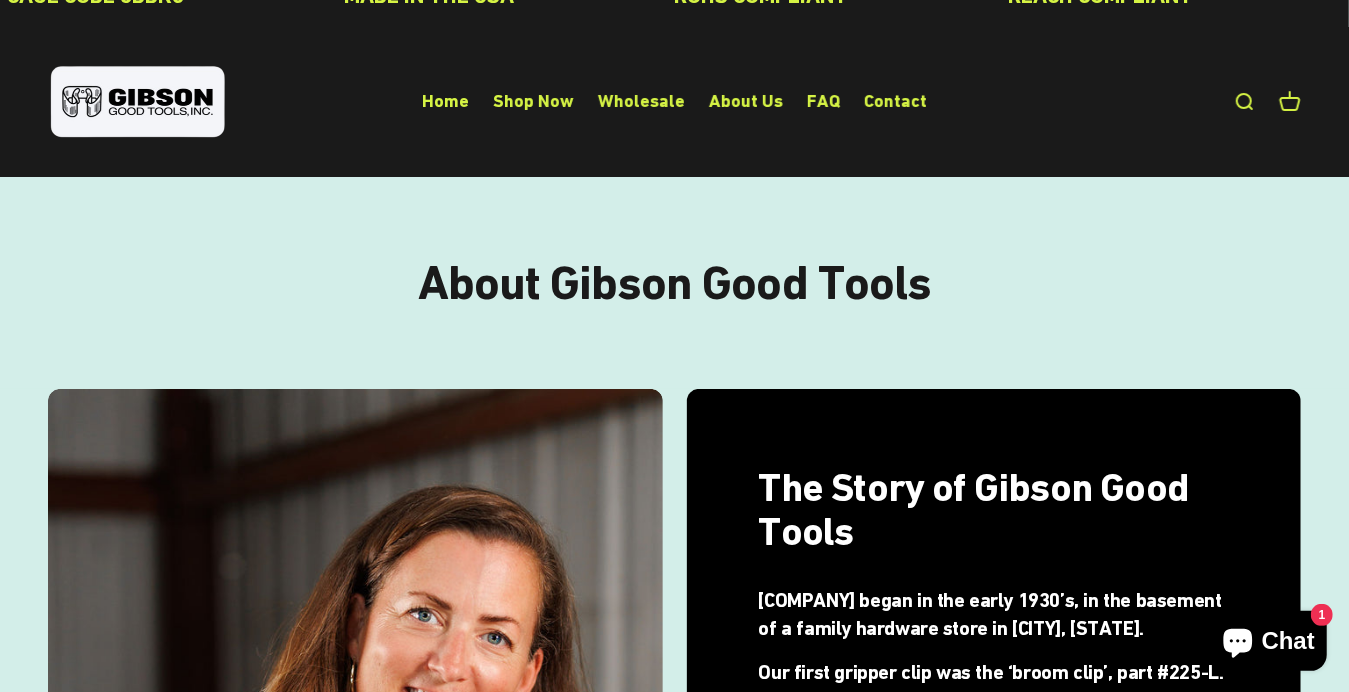 scroll, scrollTop: 40, scrollLeft: 0, axis: vertical 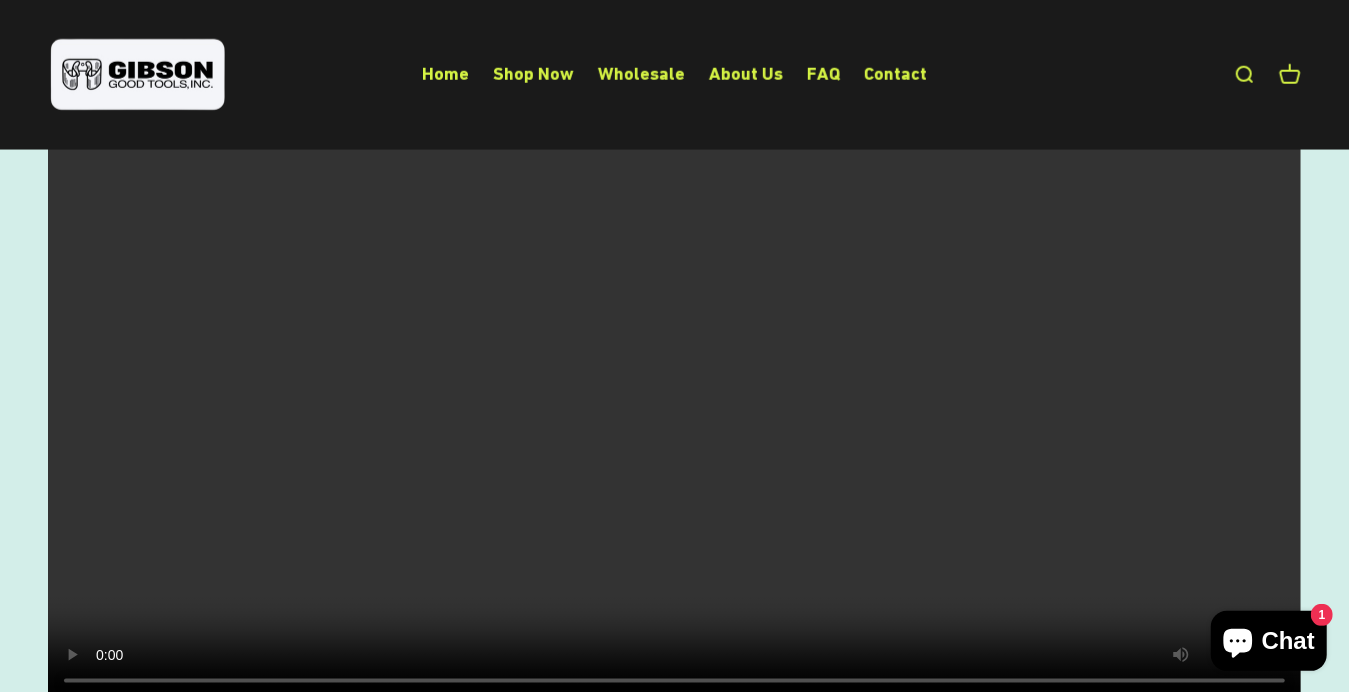 click at bounding box center [674, 389] 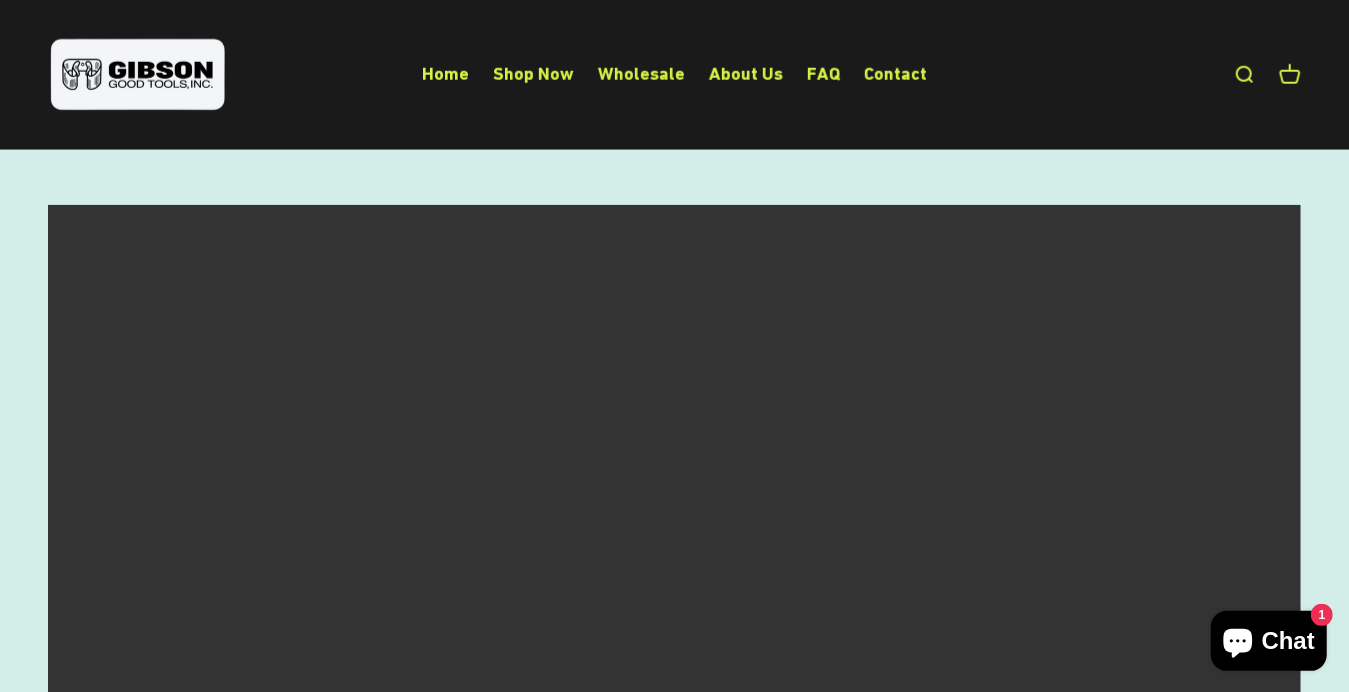 scroll, scrollTop: 1249, scrollLeft: 0, axis: vertical 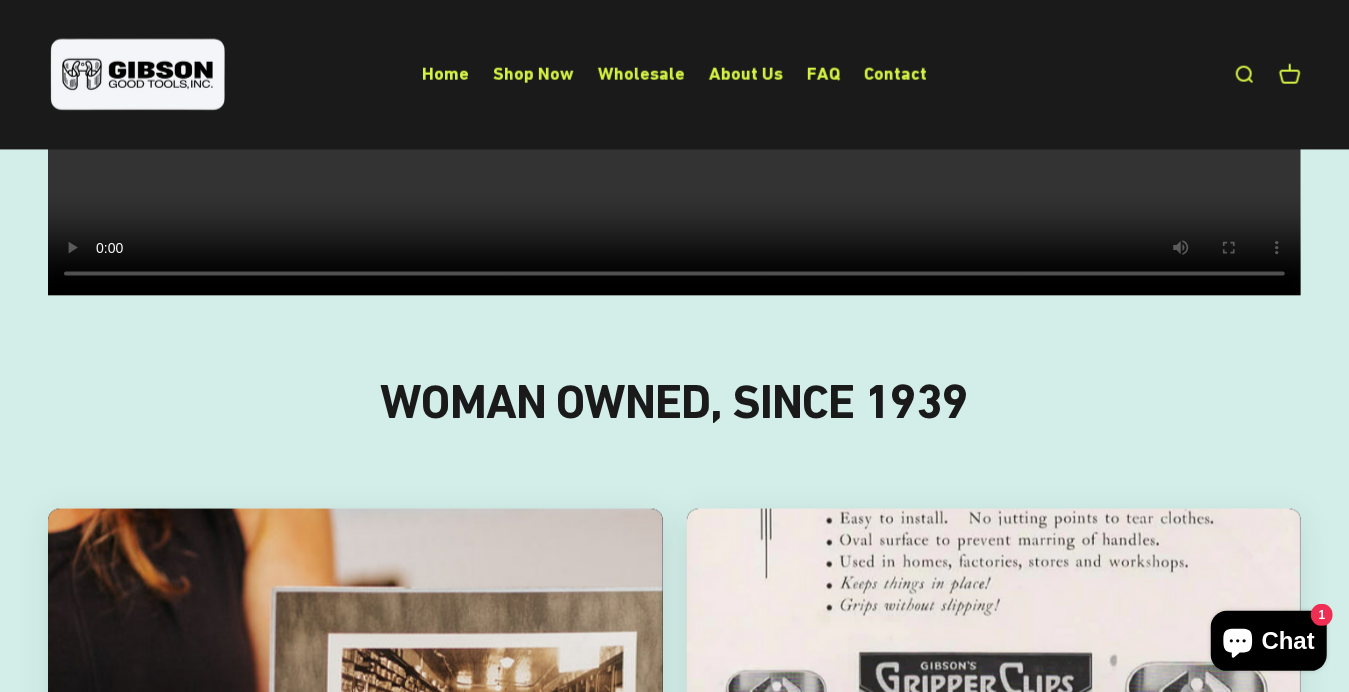 type 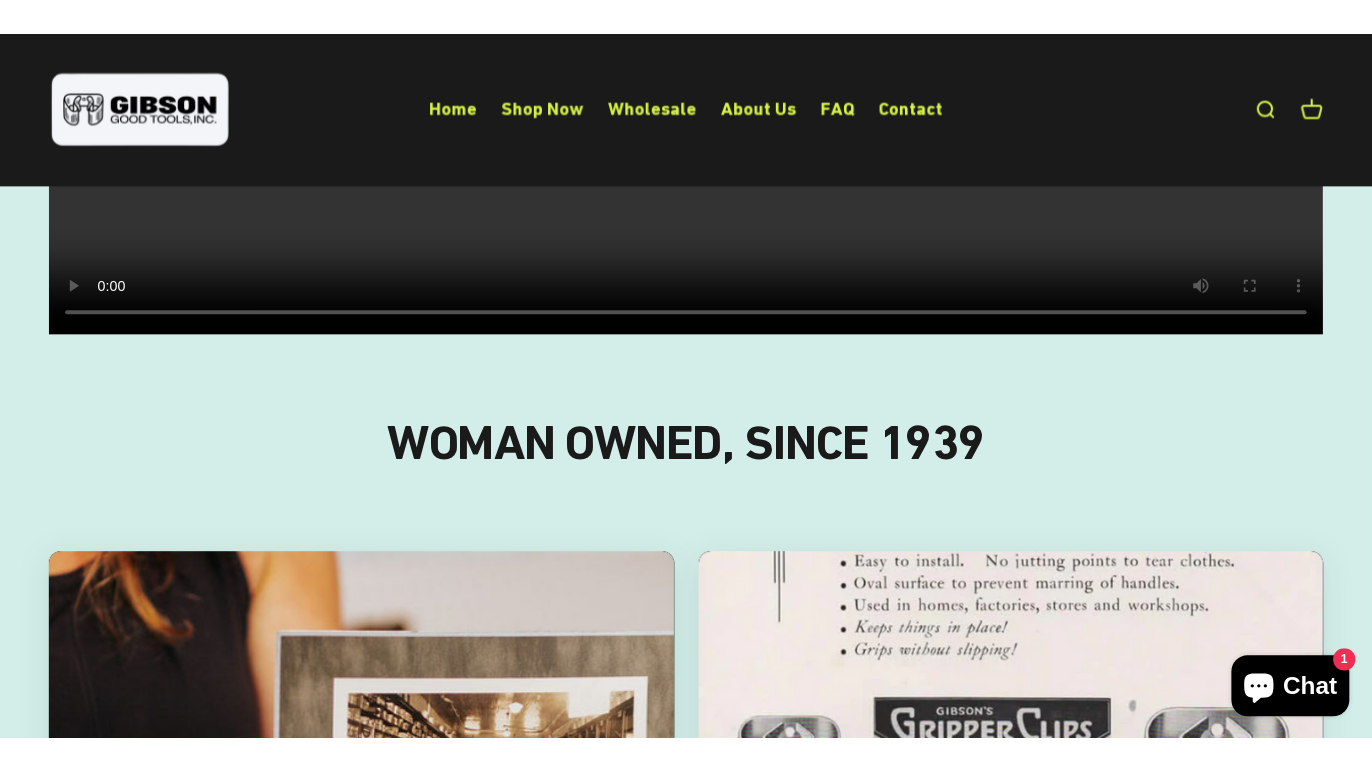 scroll, scrollTop: 1775, scrollLeft: 0, axis: vertical 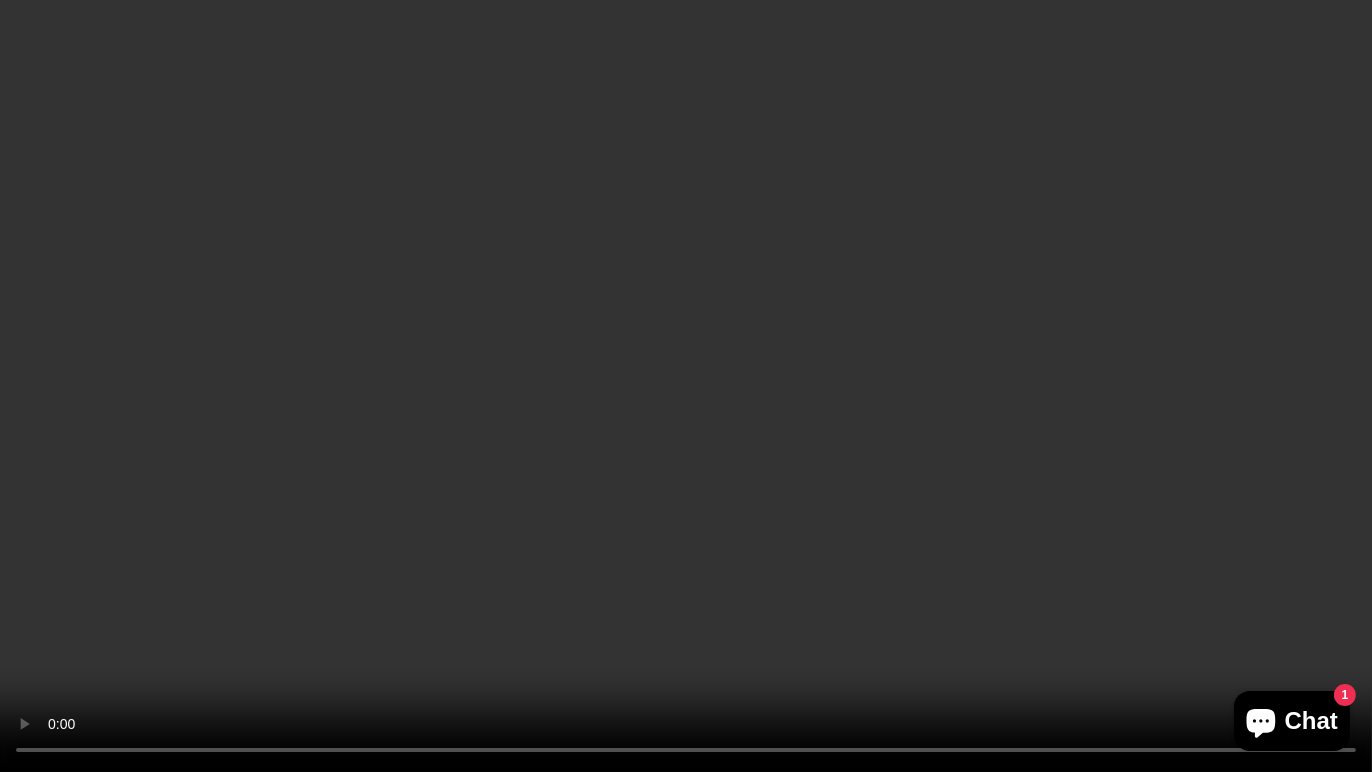 click at bounding box center [686, 386] 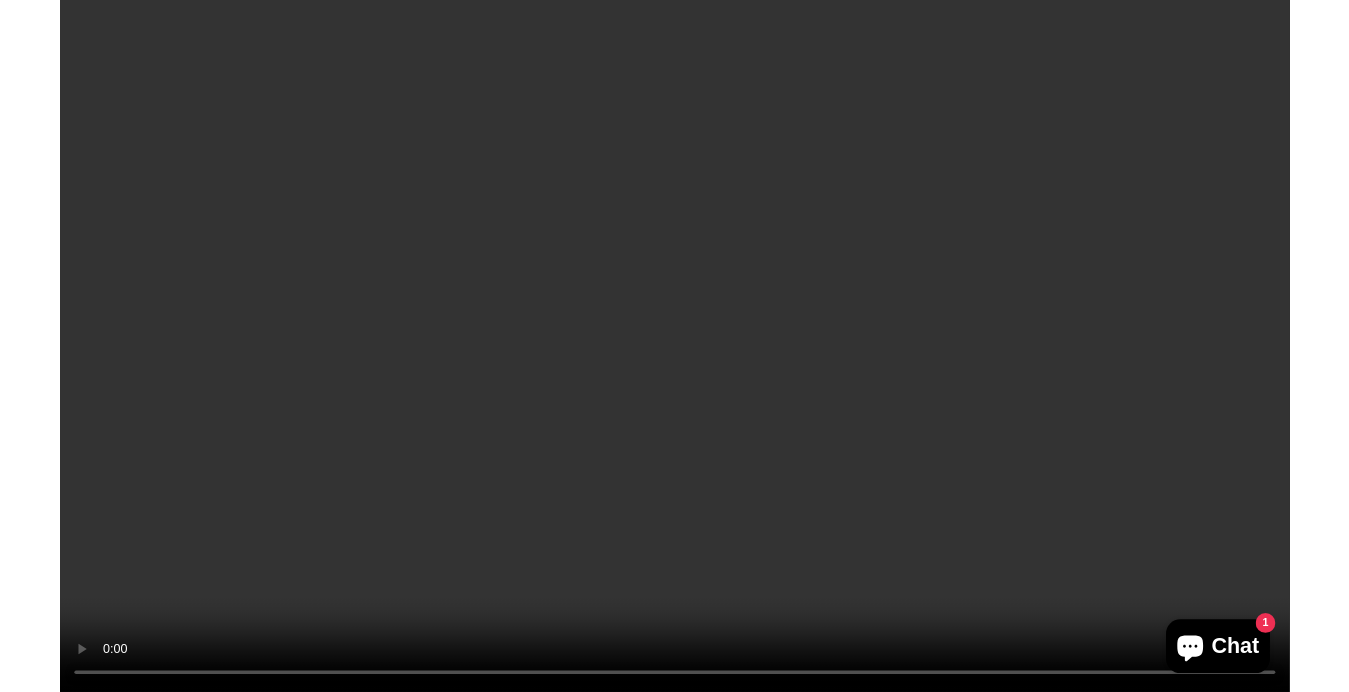 scroll, scrollTop: 2463, scrollLeft: 0, axis: vertical 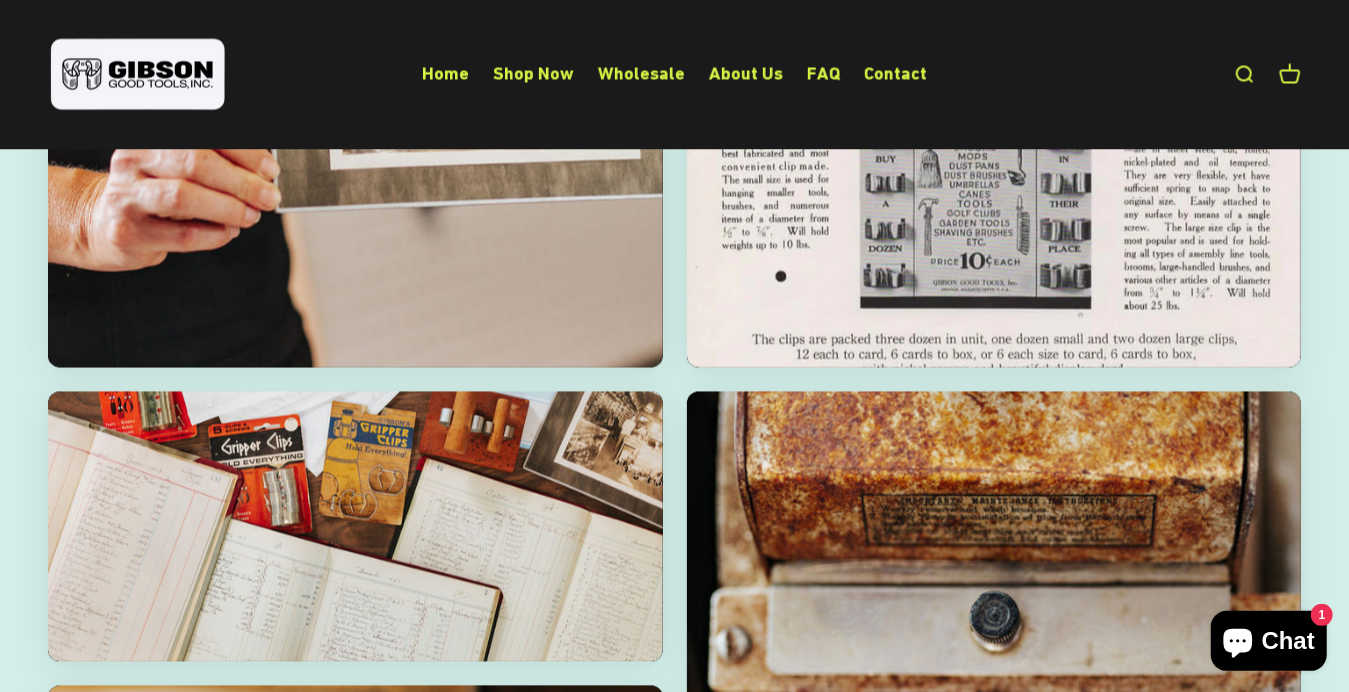 click at bounding box center (674, 379) 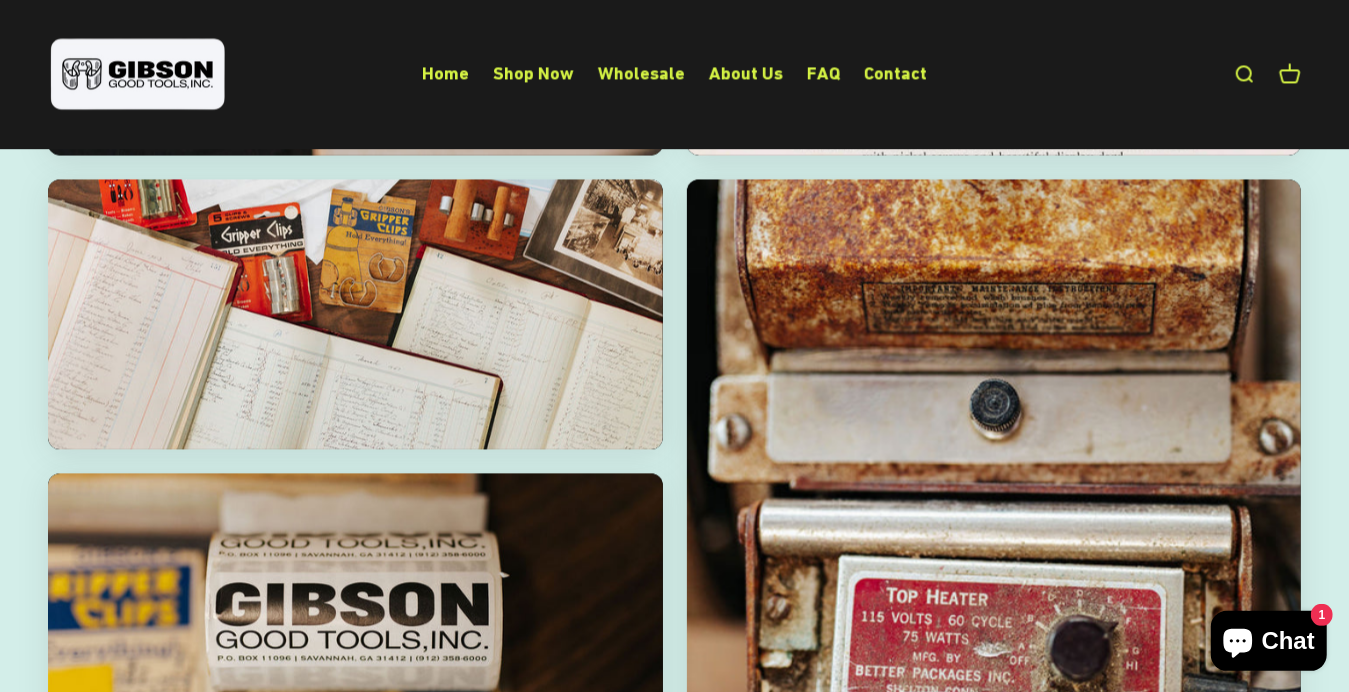 scroll, scrollTop: 2644, scrollLeft: 0, axis: vertical 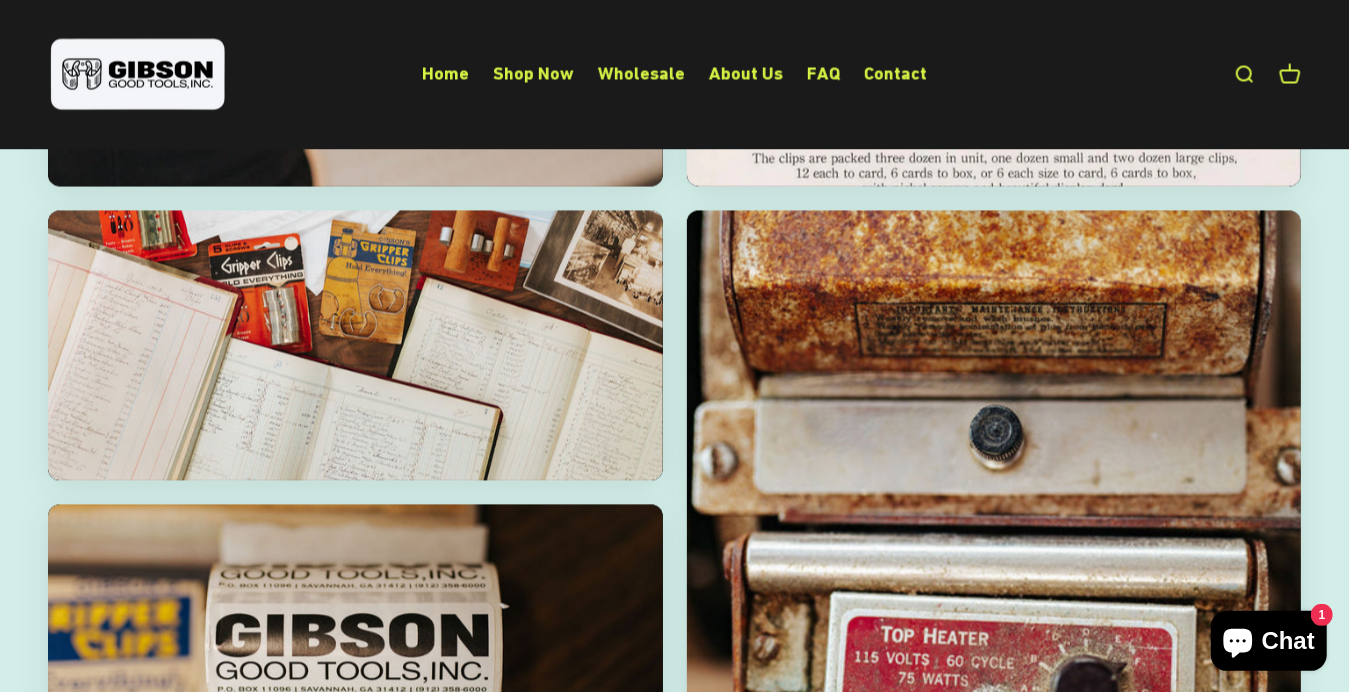 click at bounding box center (993, 491) 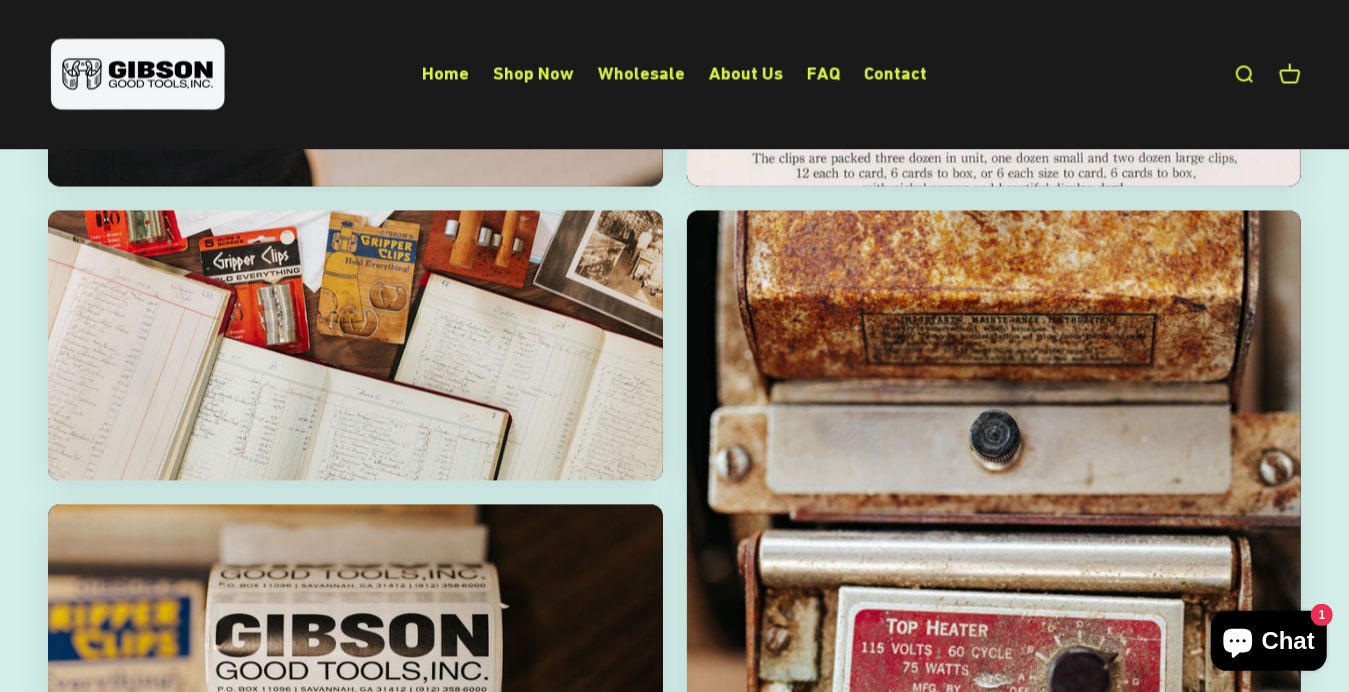 click at bounding box center (355, 345) 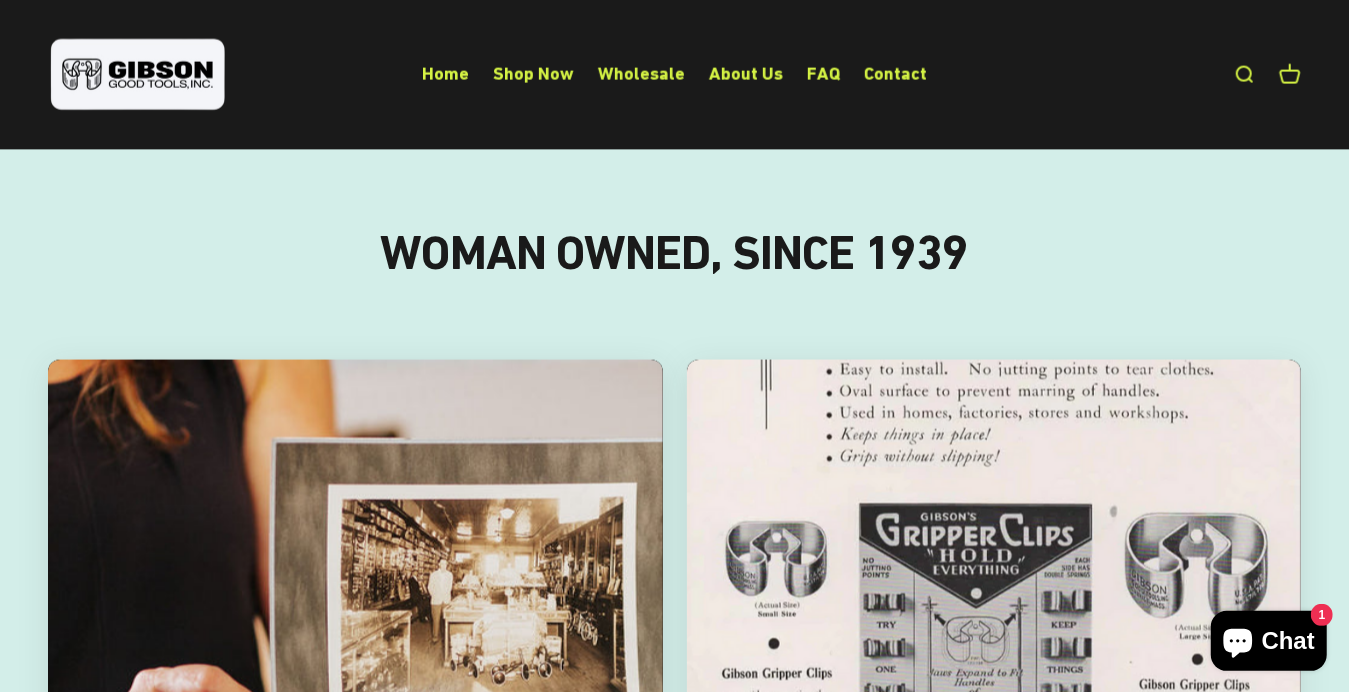 scroll, scrollTop: 1798, scrollLeft: 0, axis: vertical 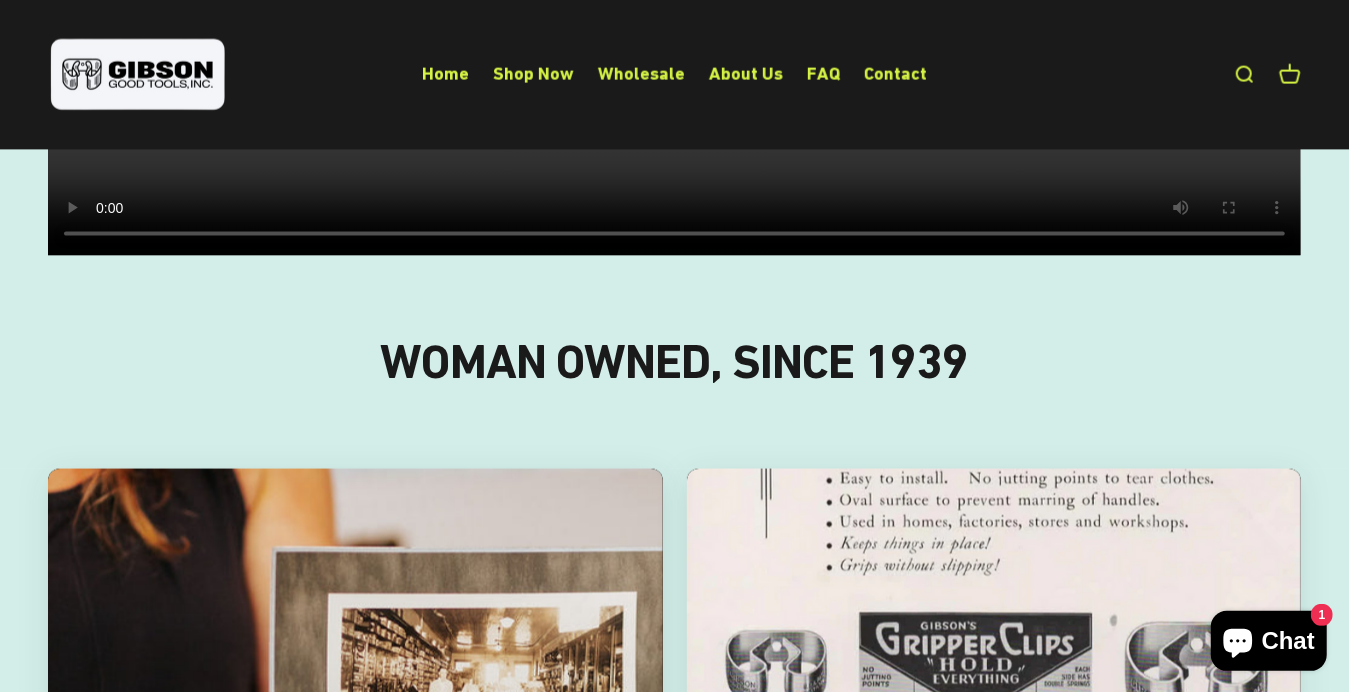 drag, startPoint x: 1341, startPoint y: 286, endPoint x: 1354, endPoint y: 313, distance: 29.966648 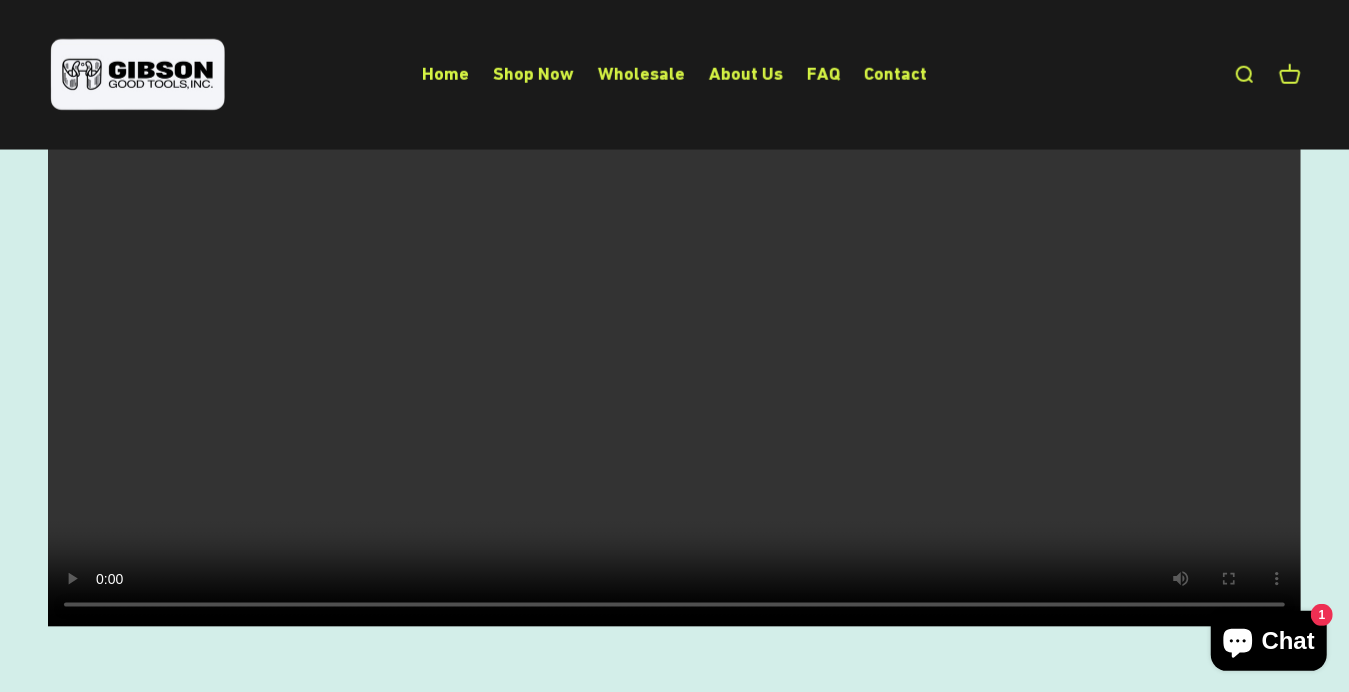 scroll, scrollTop: 1441, scrollLeft: 0, axis: vertical 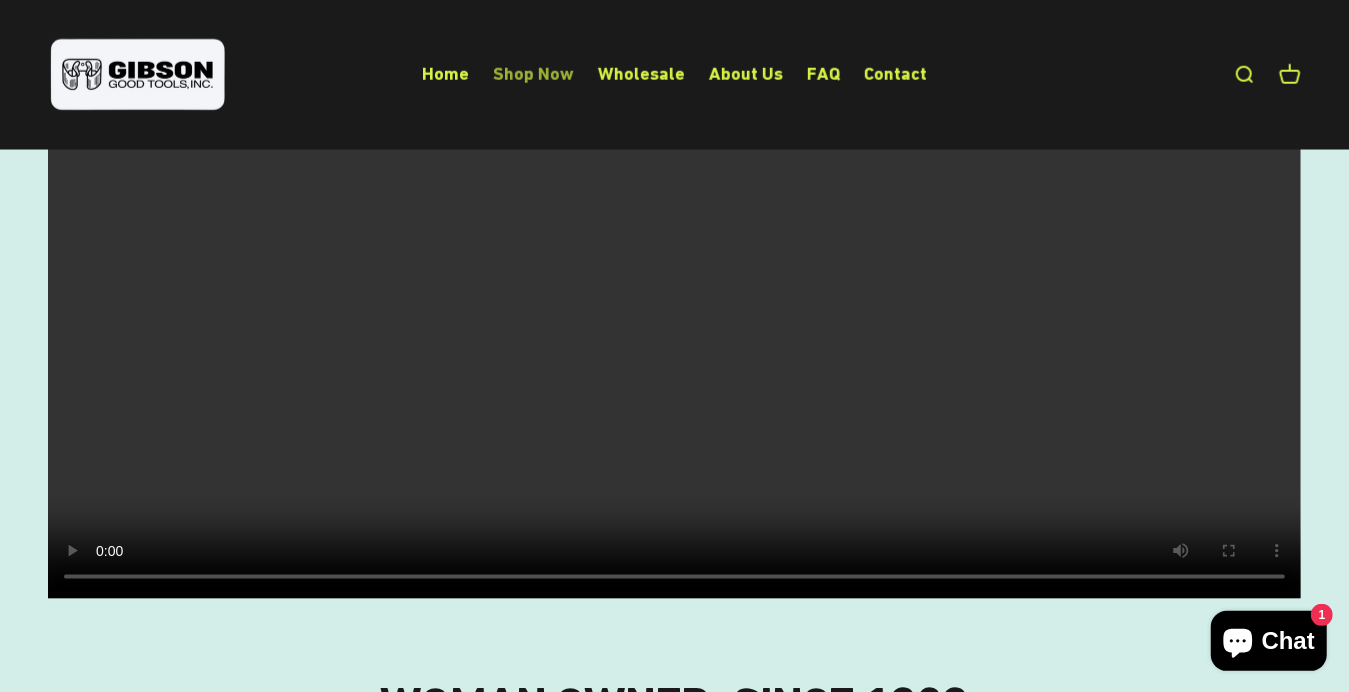 click on "Shop Now" at bounding box center (533, 73) 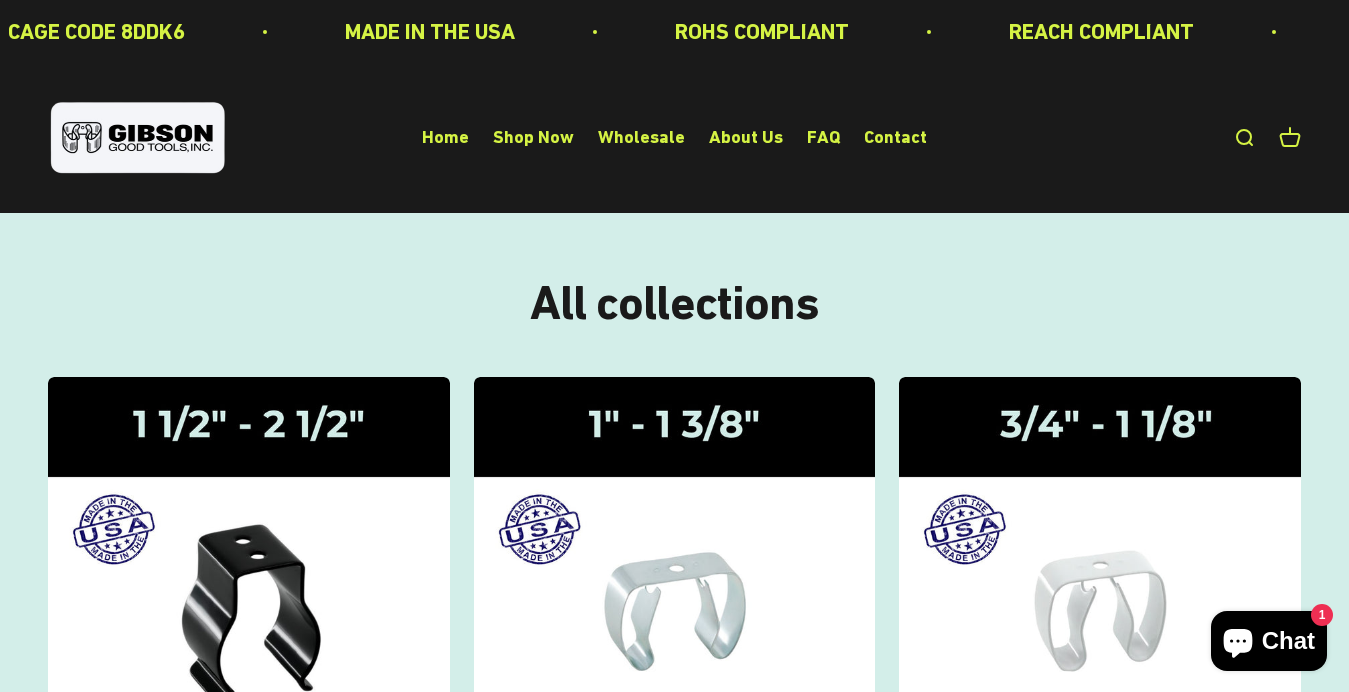 scroll, scrollTop: 0, scrollLeft: 0, axis: both 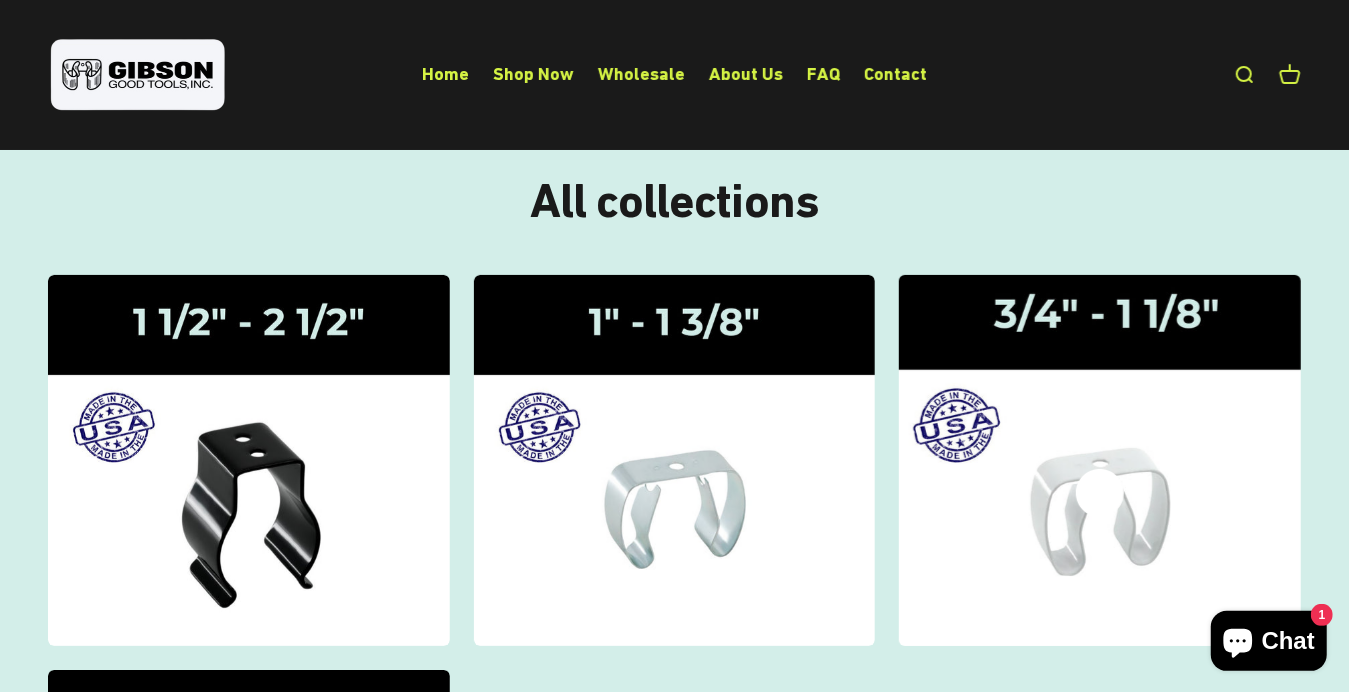 click at bounding box center [1100, 460] 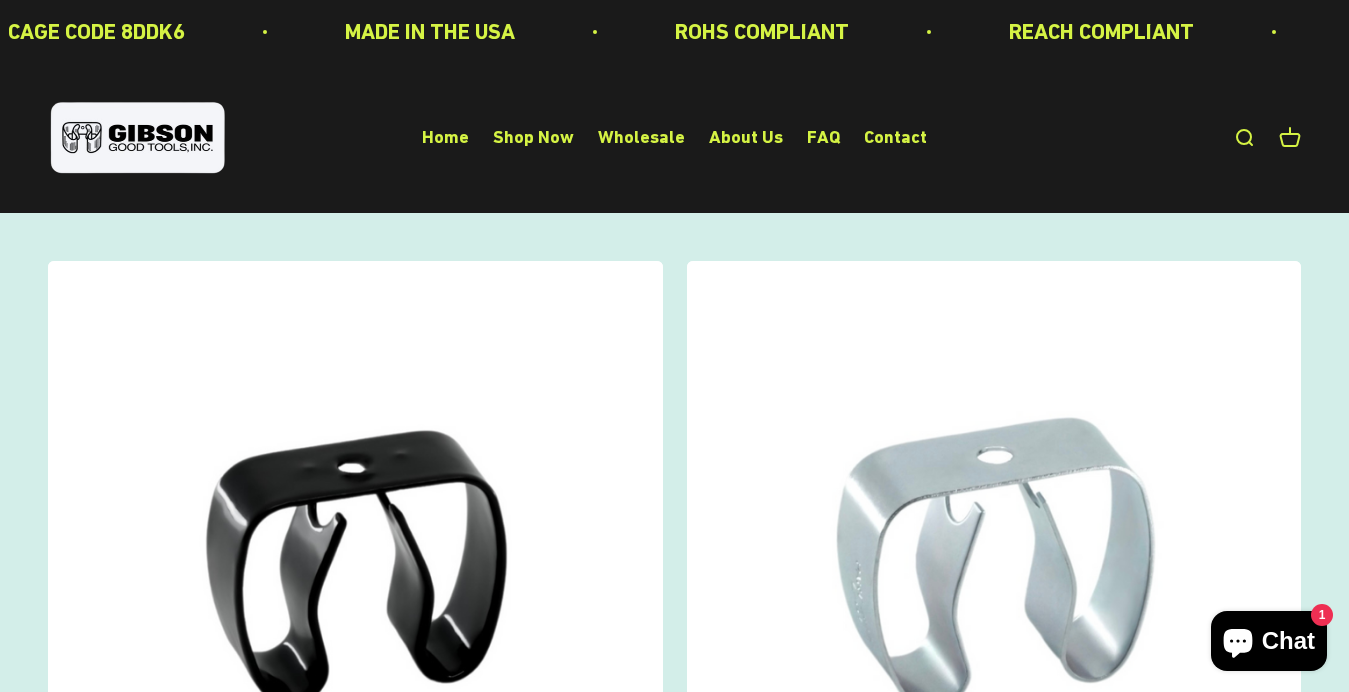 scroll, scrollTop: 0, scrollLeft: 0, axis: both 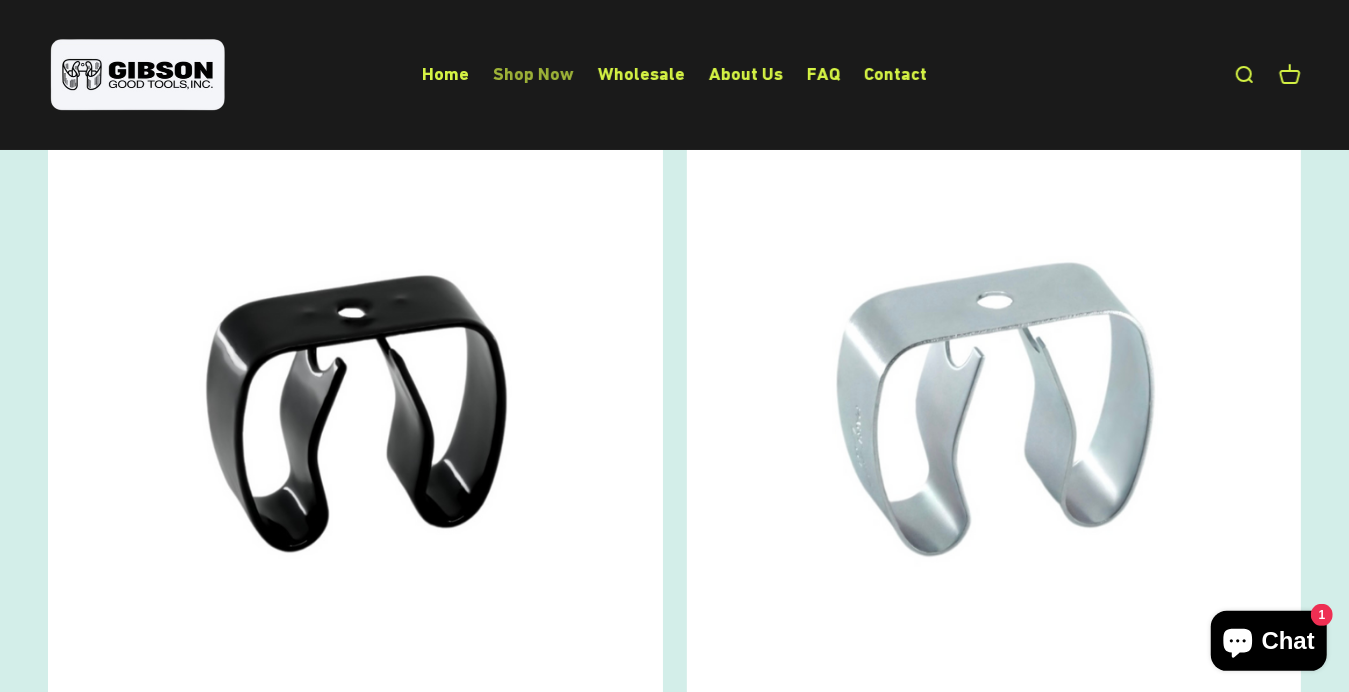 click on "Shop Now" at bounding box center [533, 73] 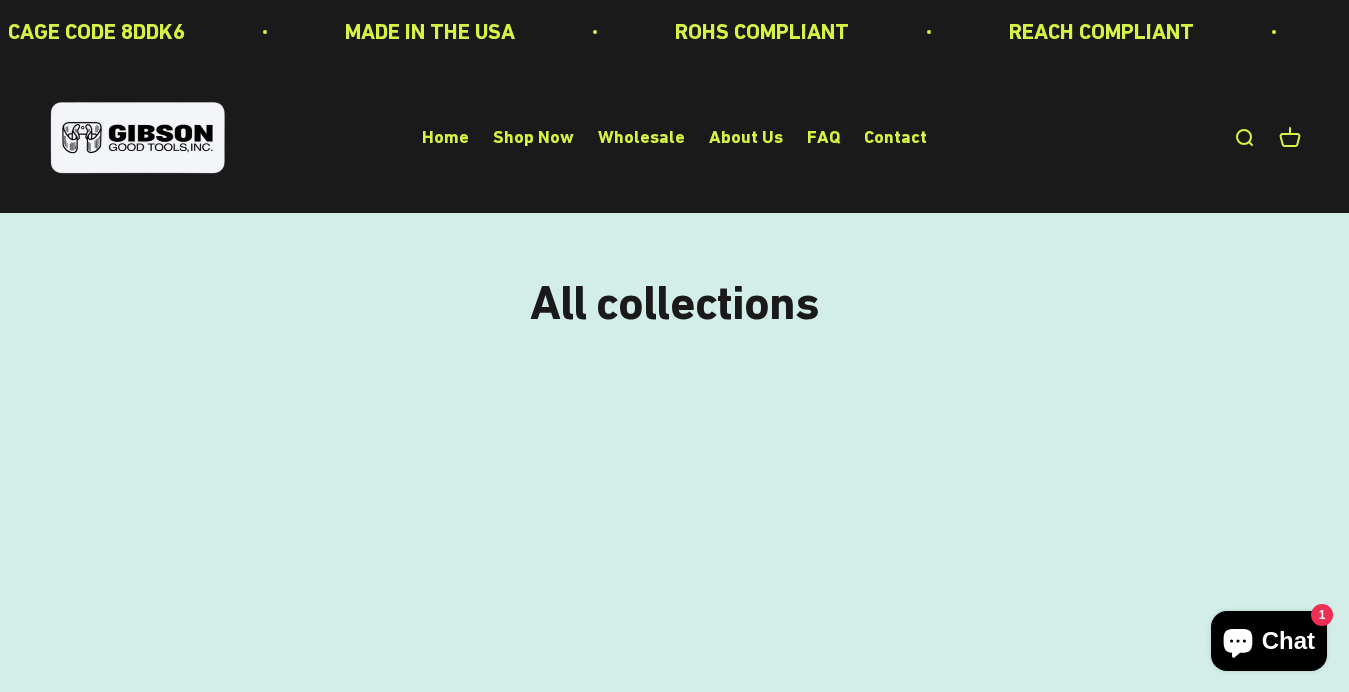 scroll, scrollTop: 0, scrollLeft: 0, axis: both 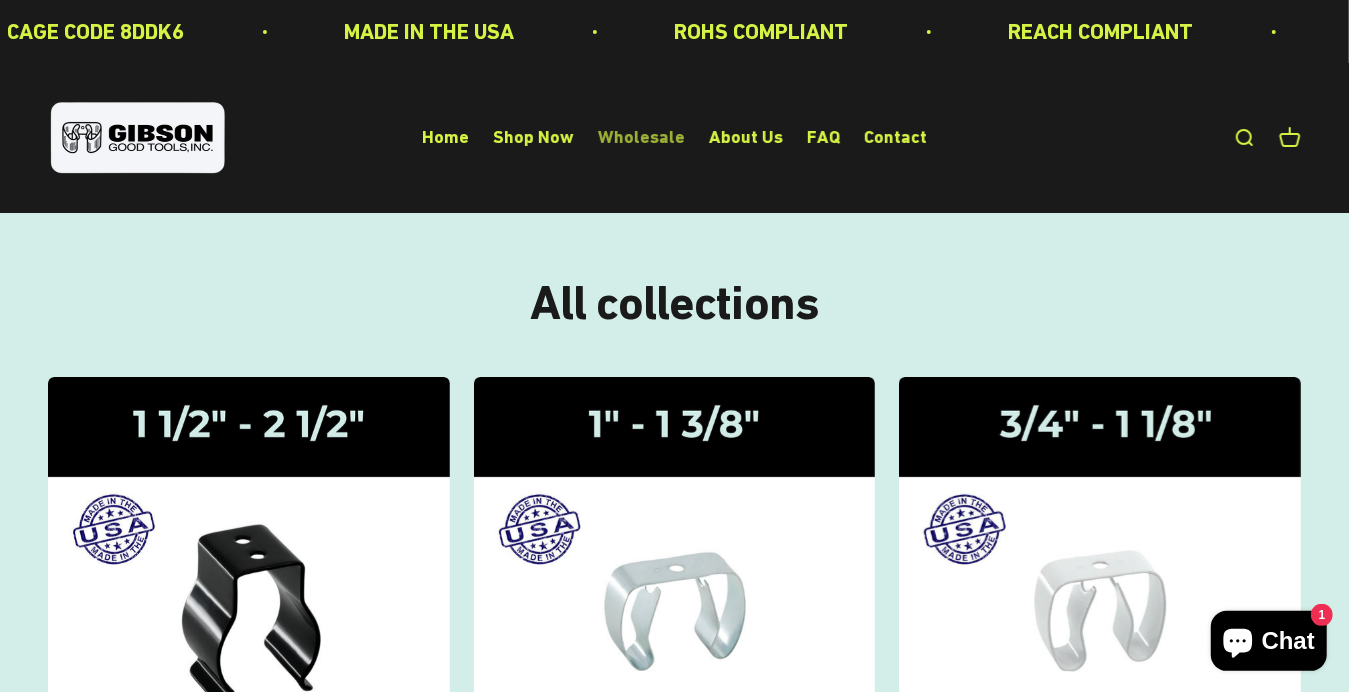 click on "Wholesale" at bounding box center (641, 137) 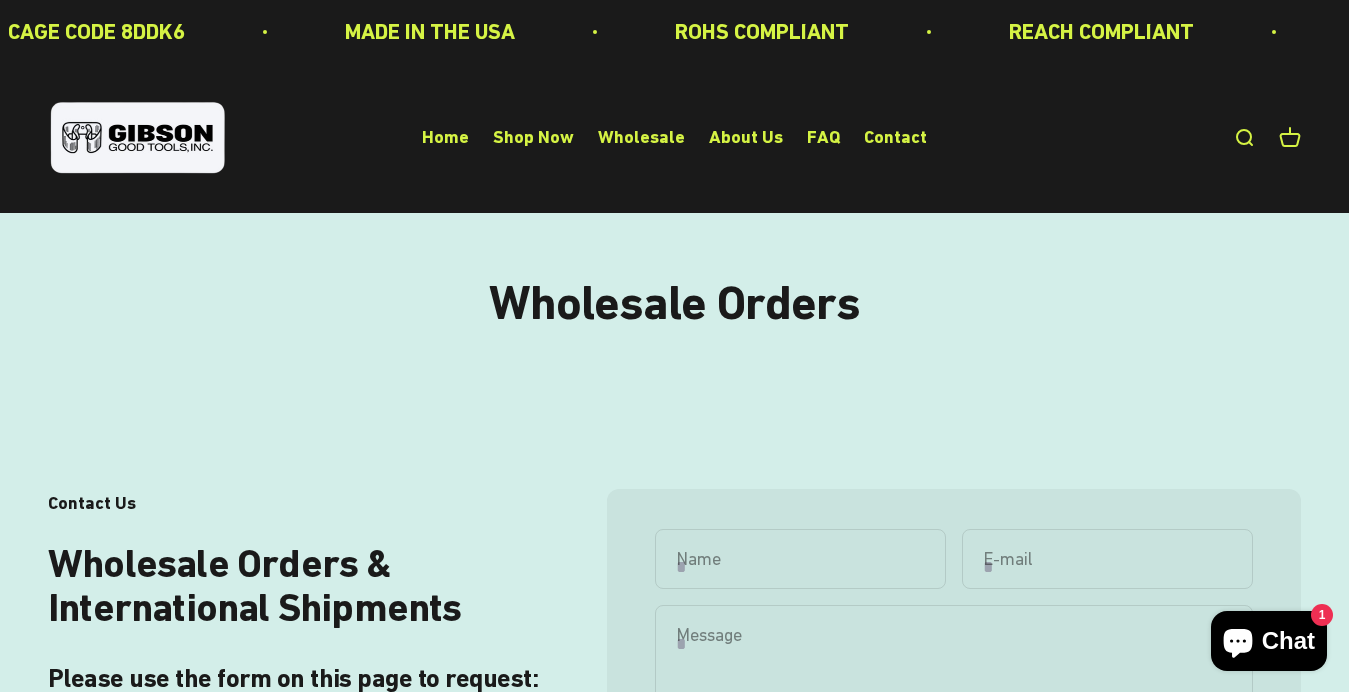 scroll, scrollTop: 0, scrollLeft: 0, axis: both 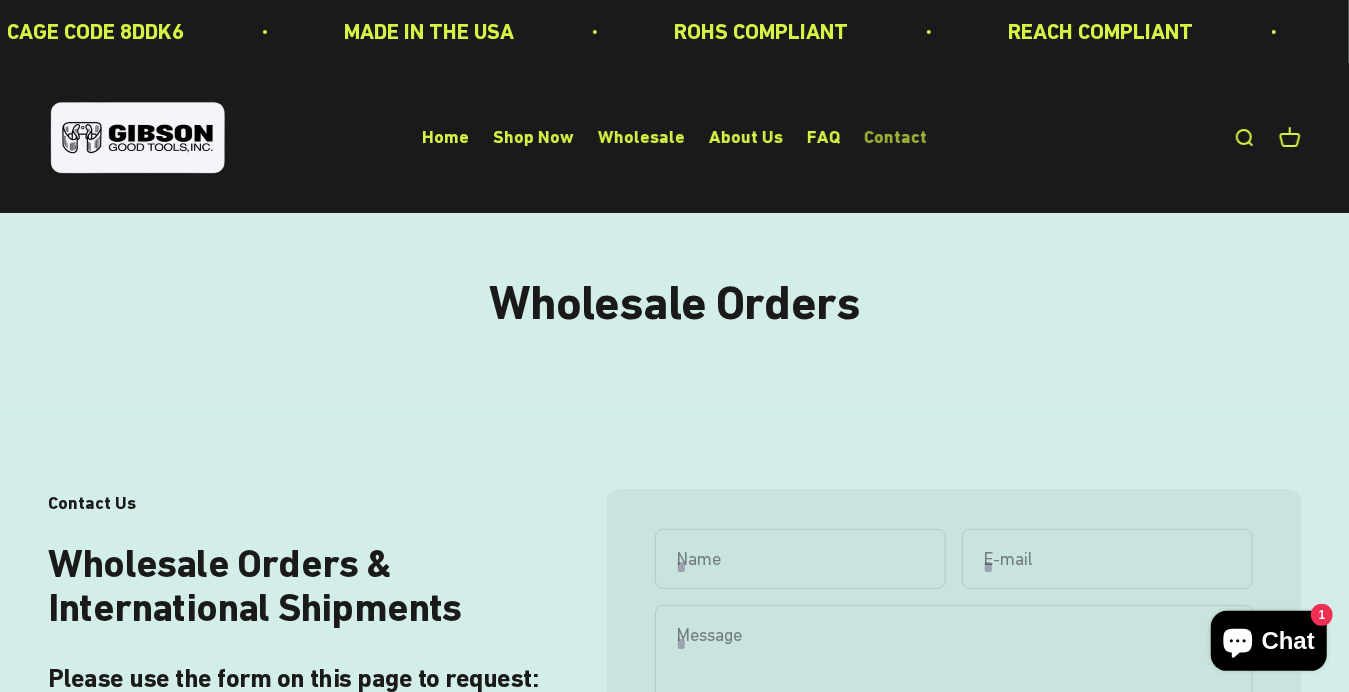 click on "Contact" at bounding box center (895, 137) 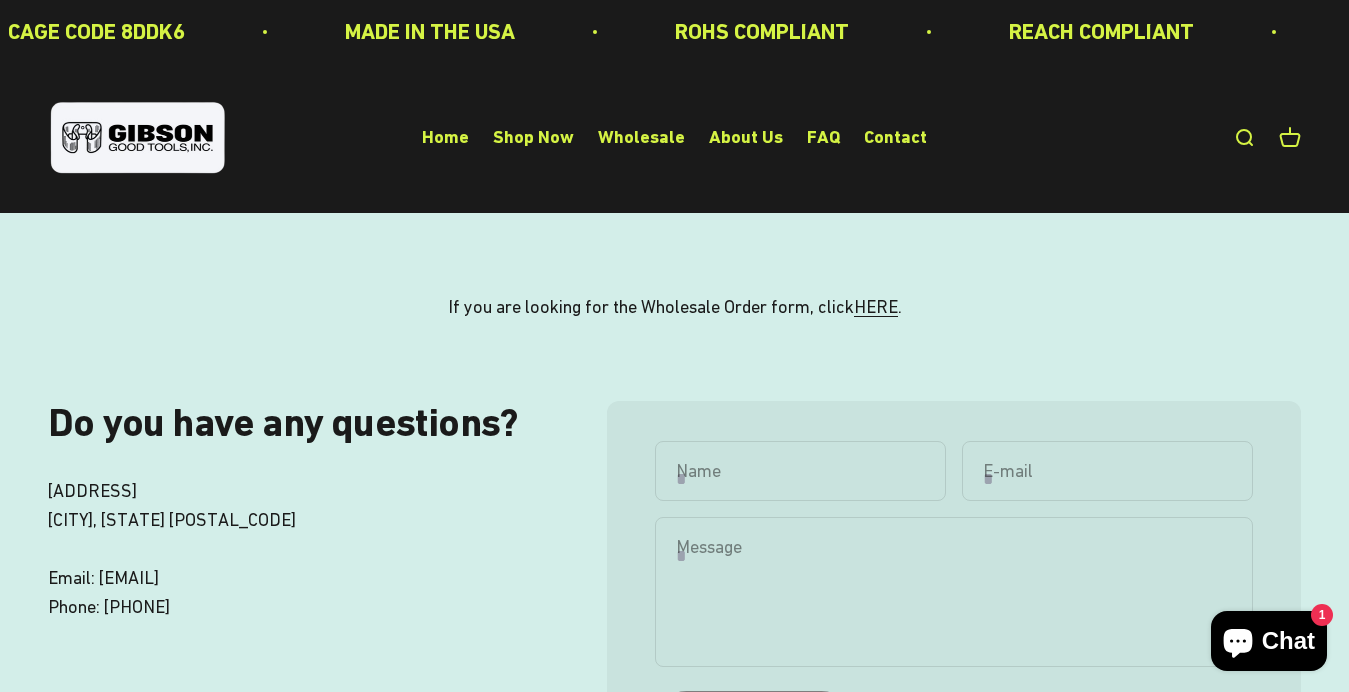 scroll, scrollTop: 0, scrollLeft: 0, axis: both 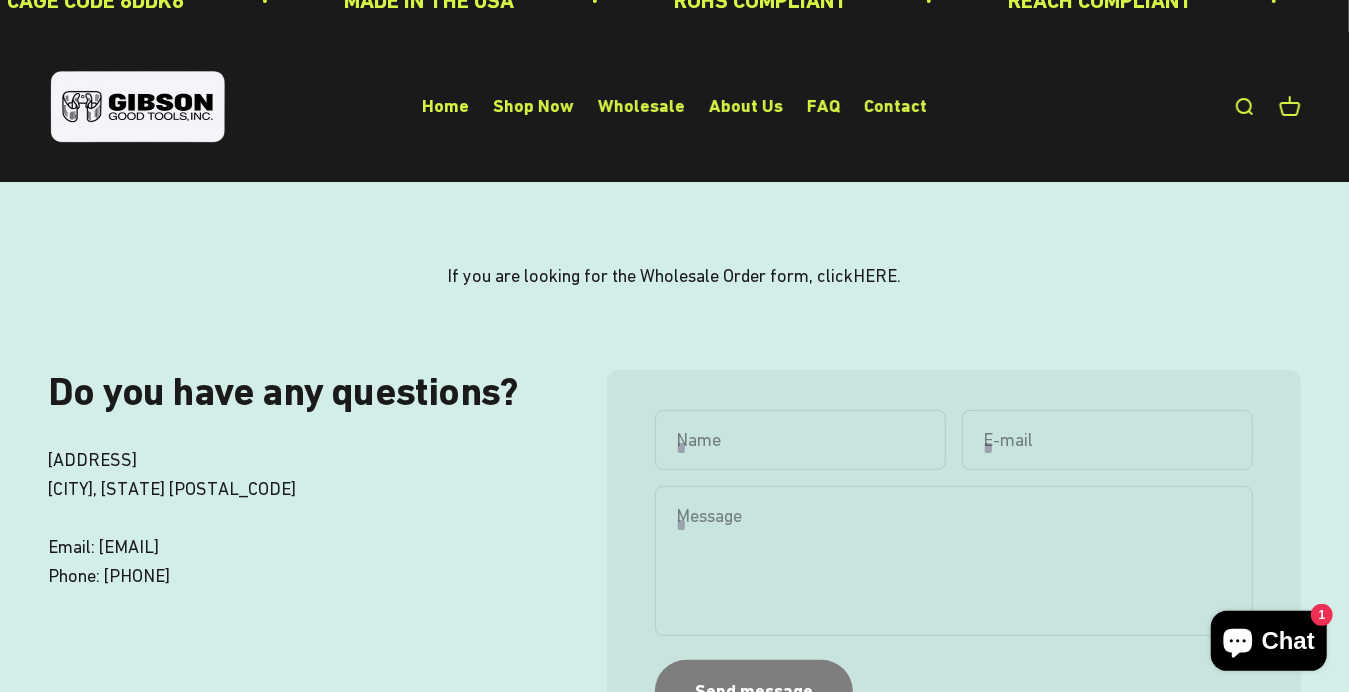 click on "HERE" at bounding box center (876, 275) 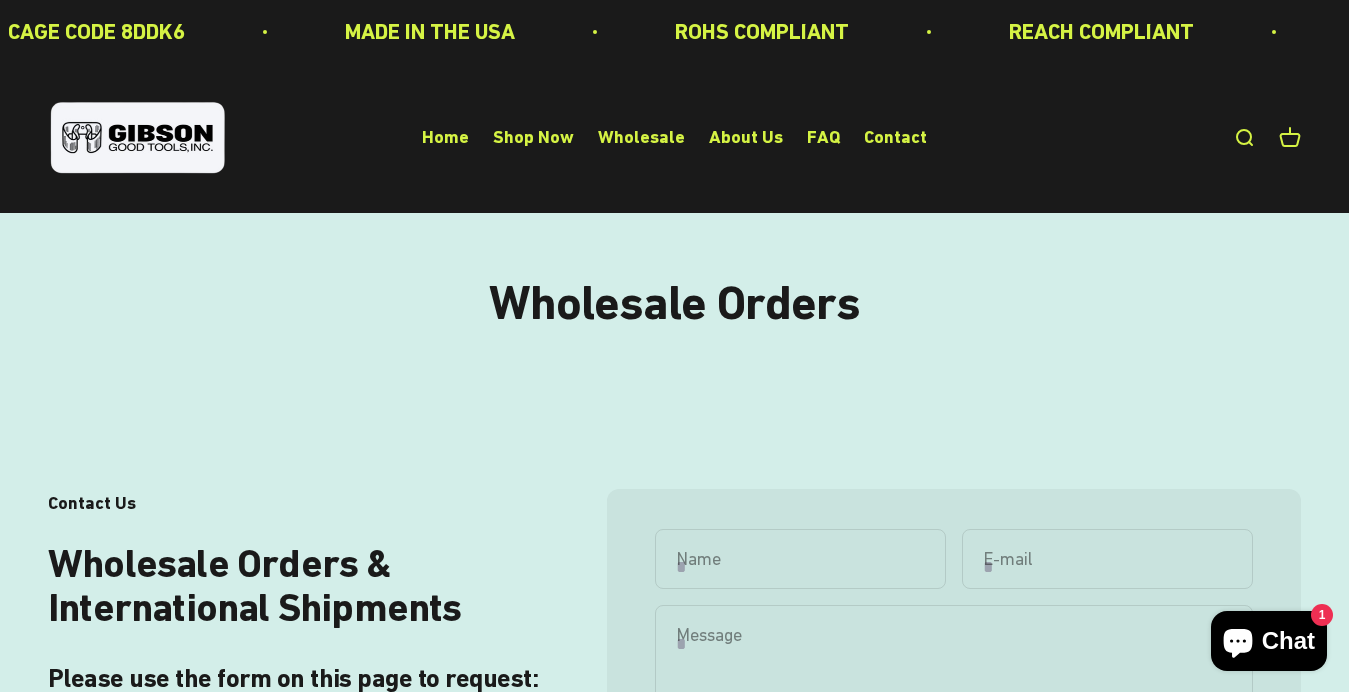 scroll, scrollTop: 0, scrollLeft: 0, axis: both 